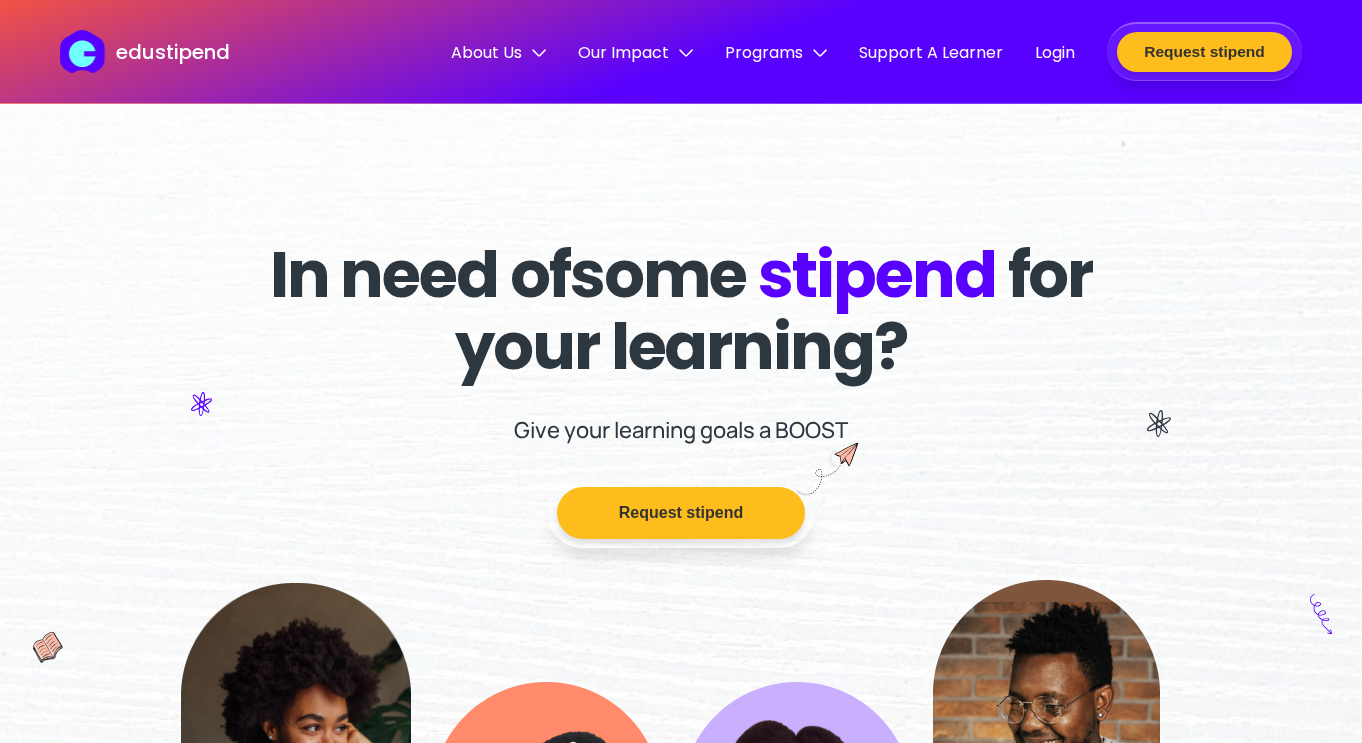 scroll, scrollTop: 0, scrollLeft: 0, axis: both 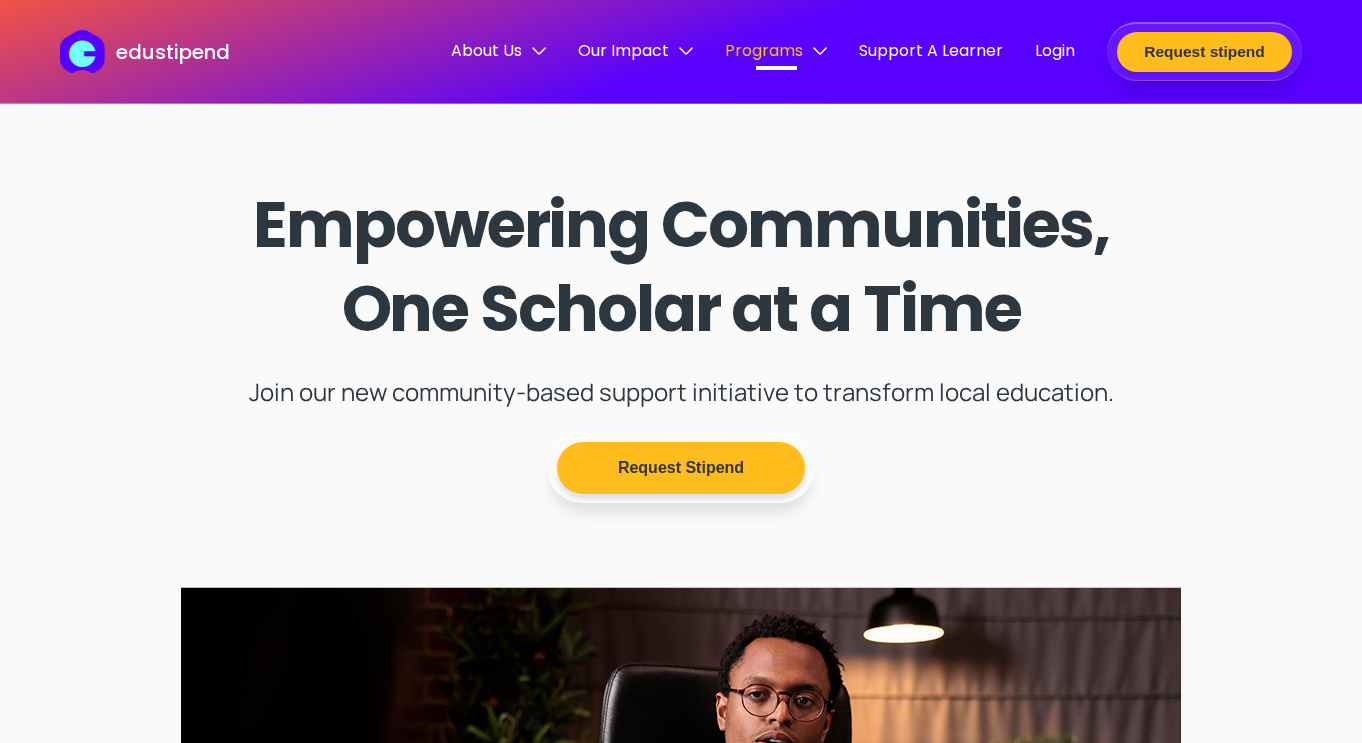 click on "Empowering Communities, One Scholar at a Time   Join our new community-based support initiative to transform local education.   Request Stipend" at bounding box center [681, 667] 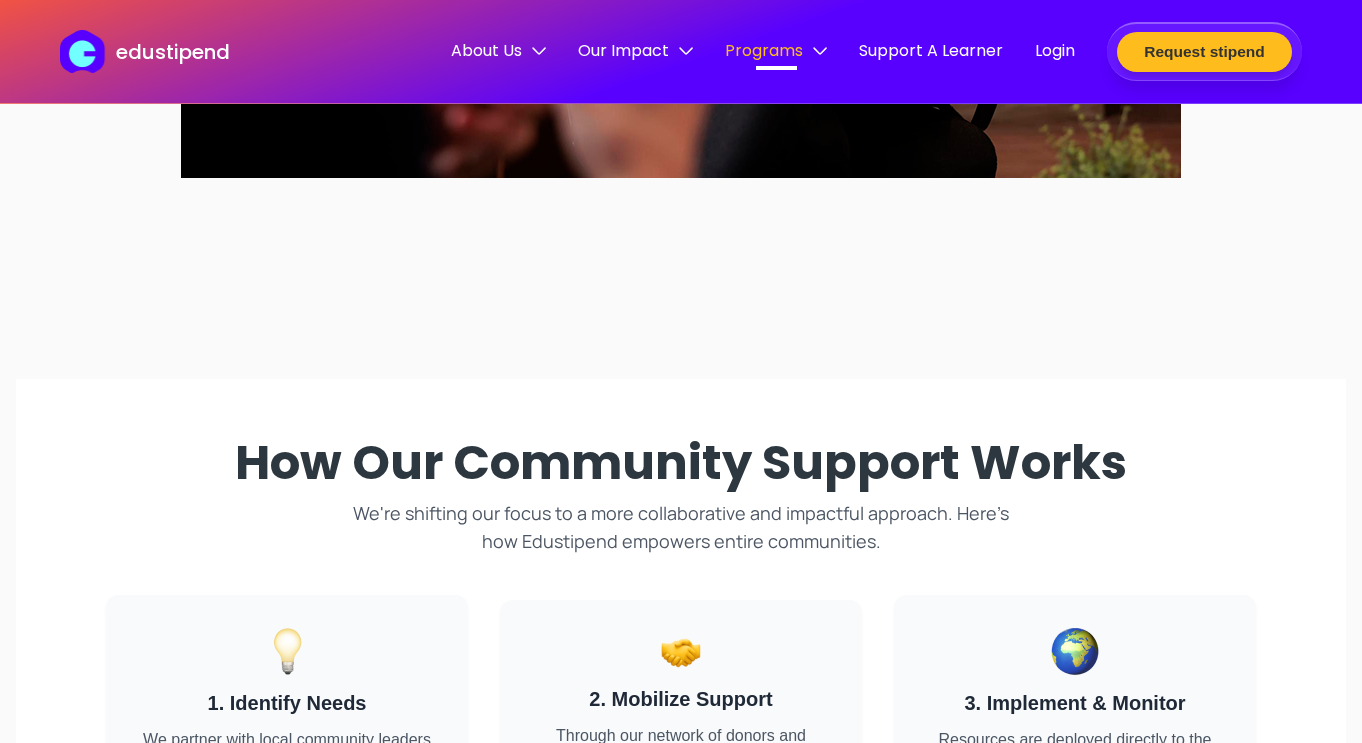 scroll, scrollTop: 1081, scrollLeft: 0, axis: vertical 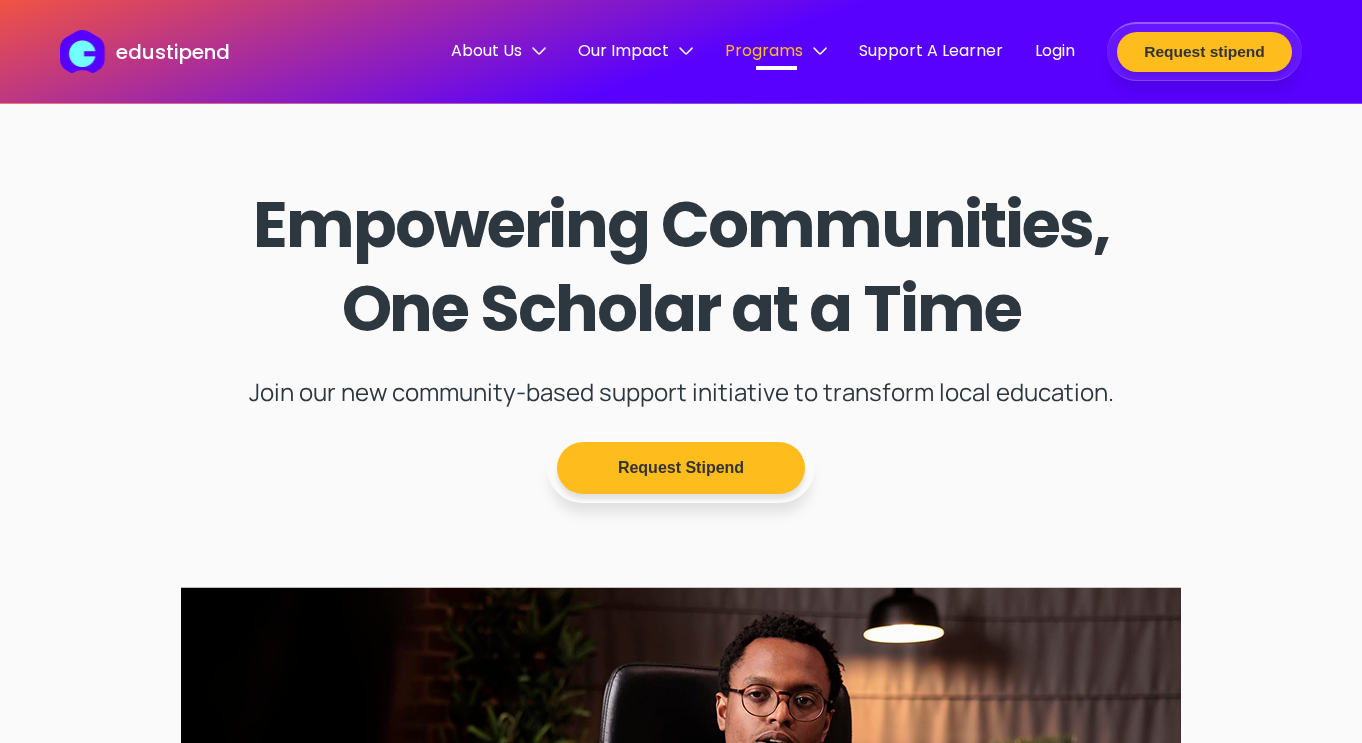 click on "Empowering Communities, One Scholar at a Time" at bounding box center [681, 267] 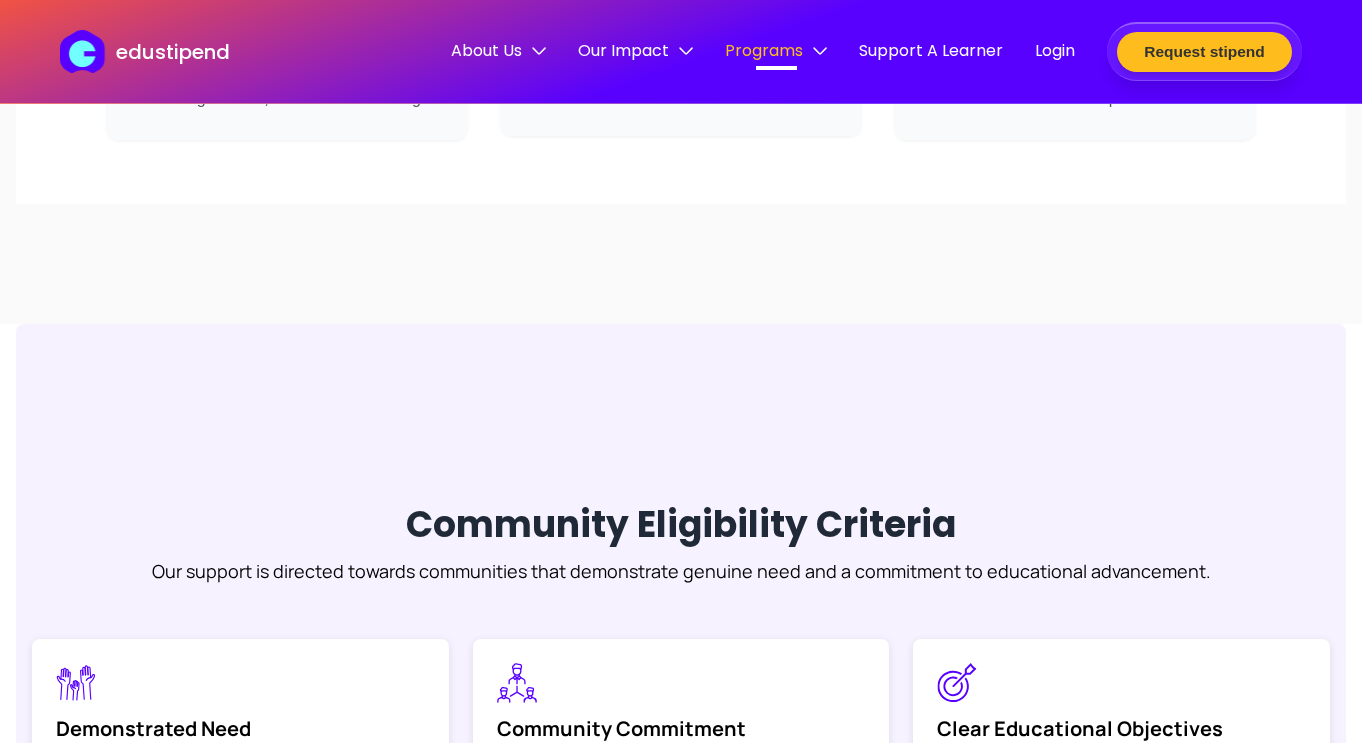 scroll, scrollTop: 1766, scrollLeft: 0, axis: vertical 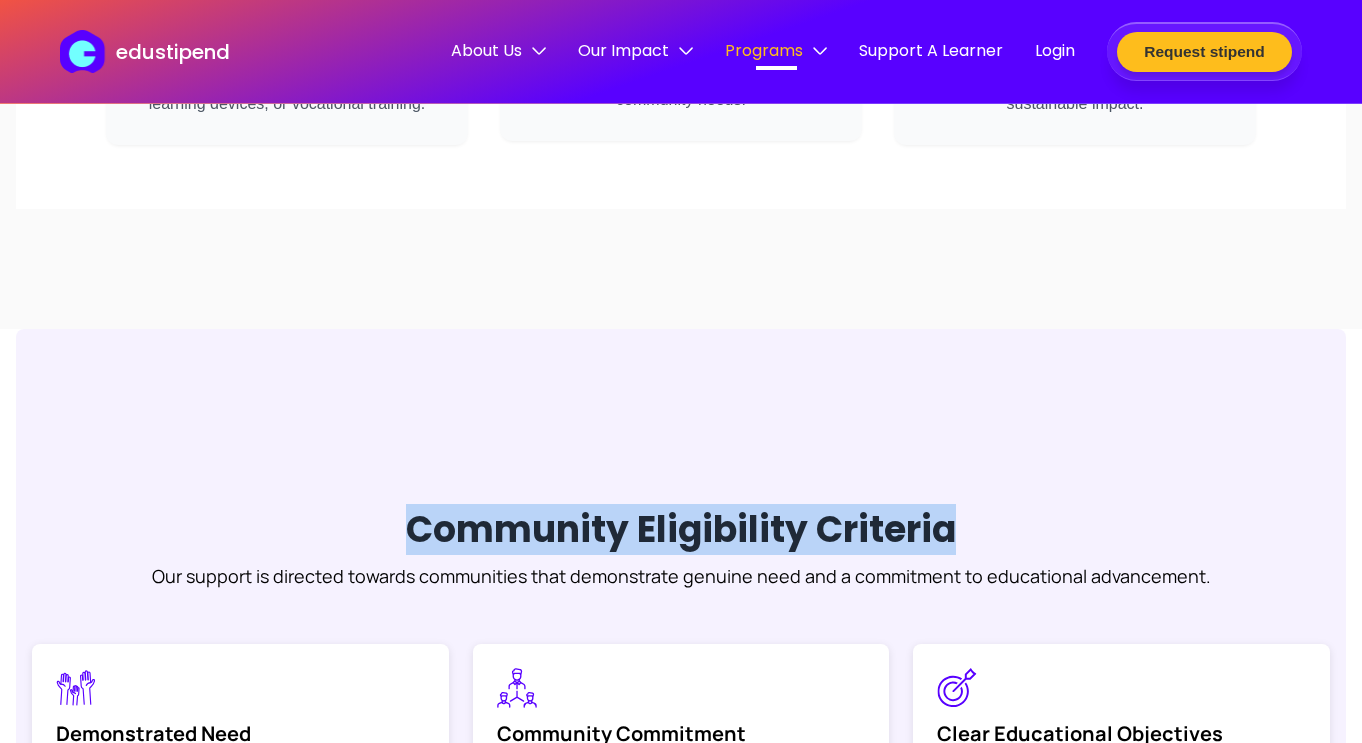 drag, startPoint x: 411, startPoint y: 549, endPoint x: 997, endPoint y: 521, distance: 586.6686 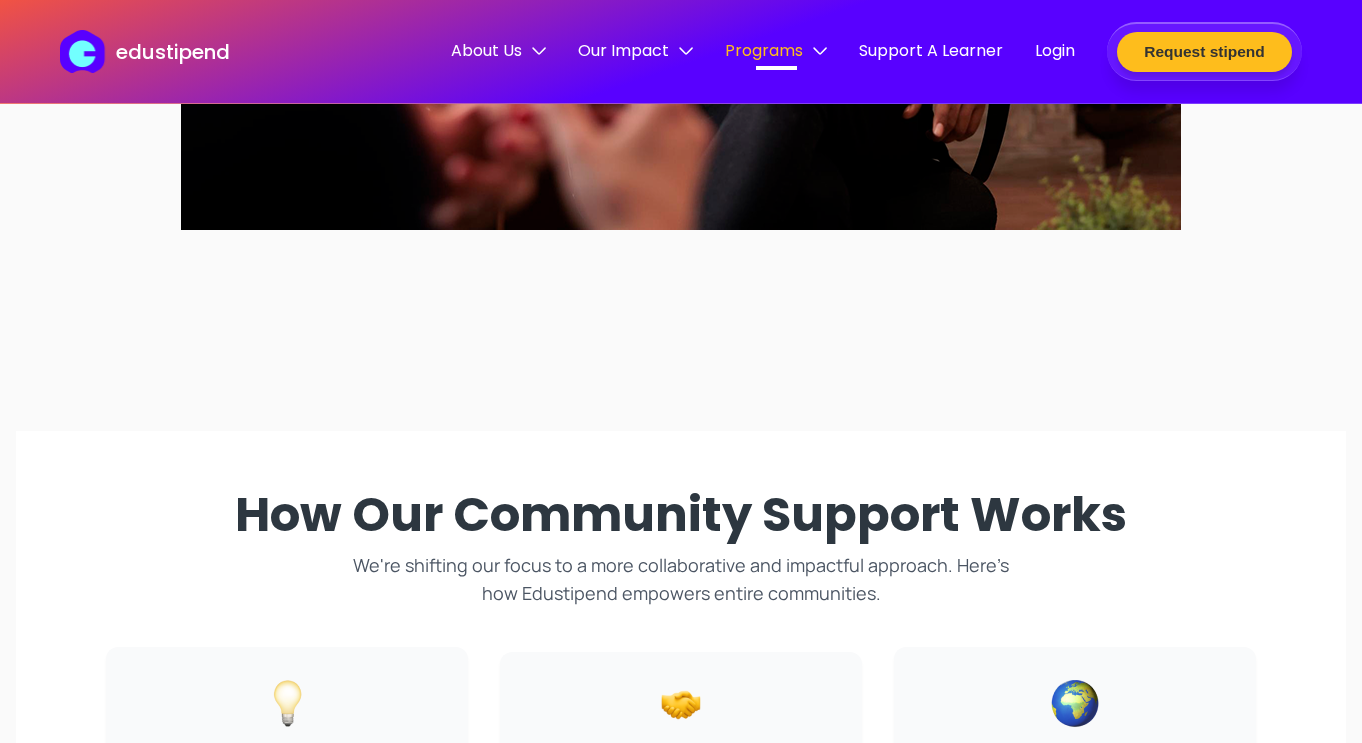 scroll, scrollTop: 989, scrollLeft: 0, axis: vertical 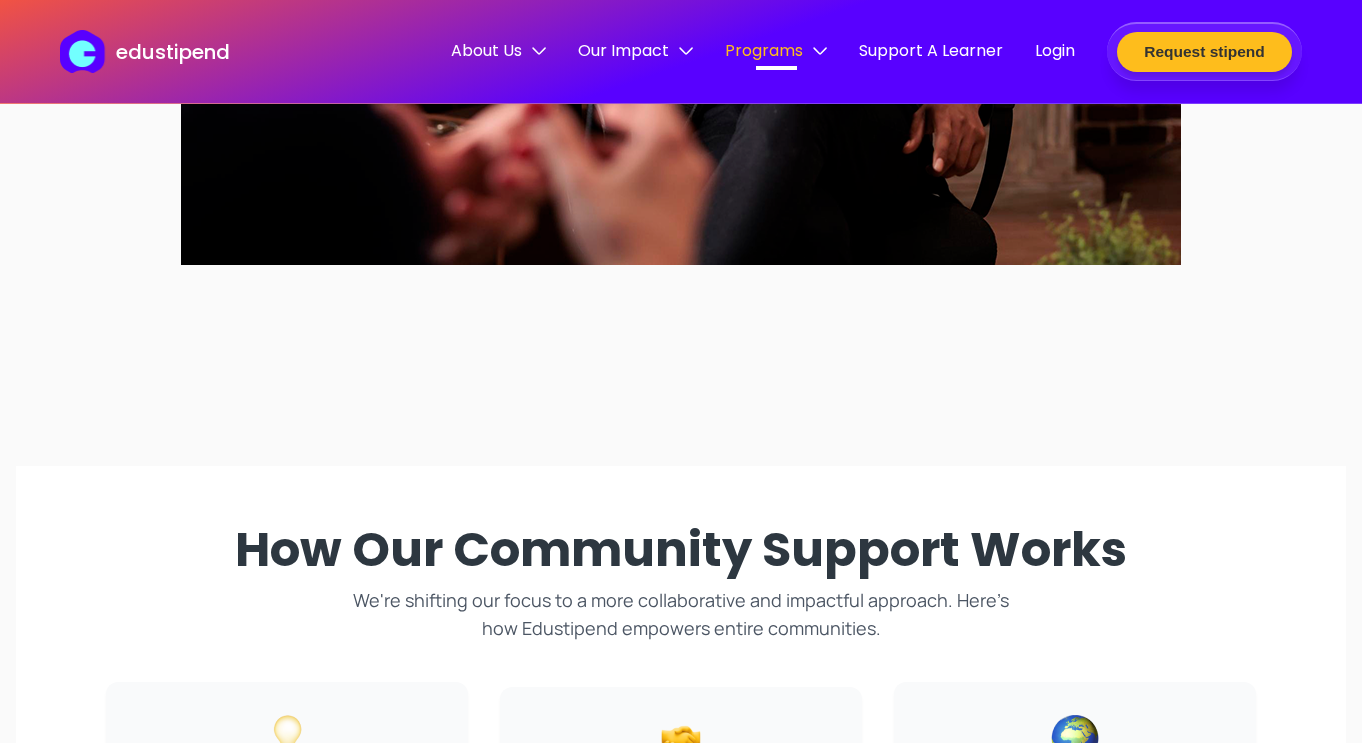 click on "How Our Community Support Works" at bounding box center (681, 550) 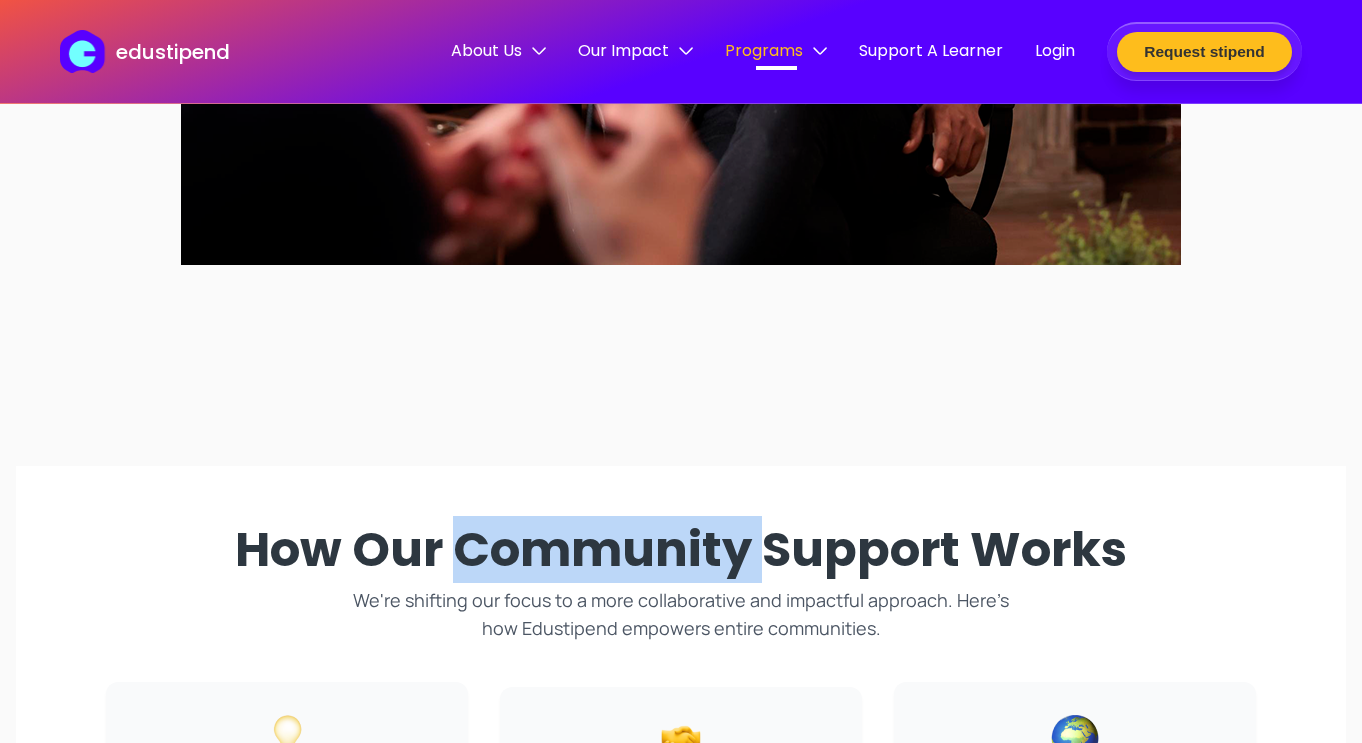 click on "How Our Community Support Works" at bounding box center (681, 550) 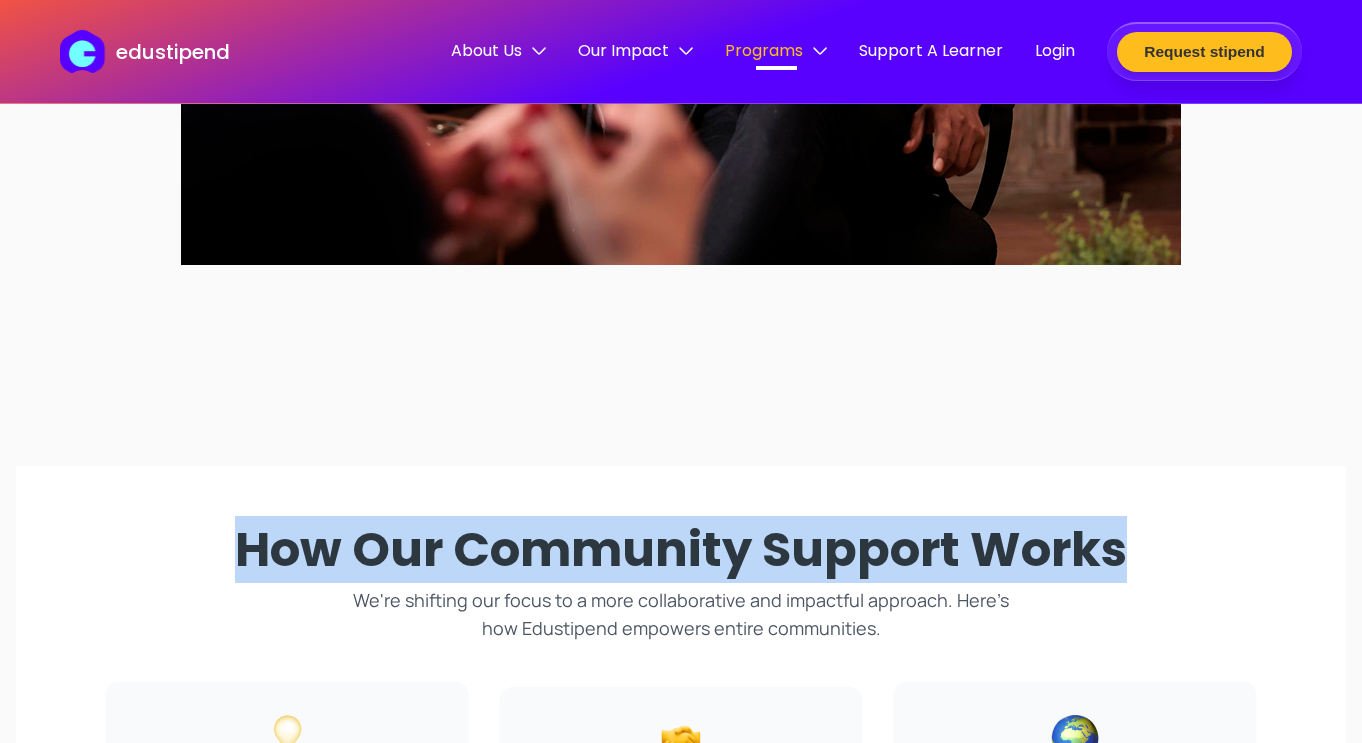 click on "How Our Community Support Works" at bounding box center (681, 550) 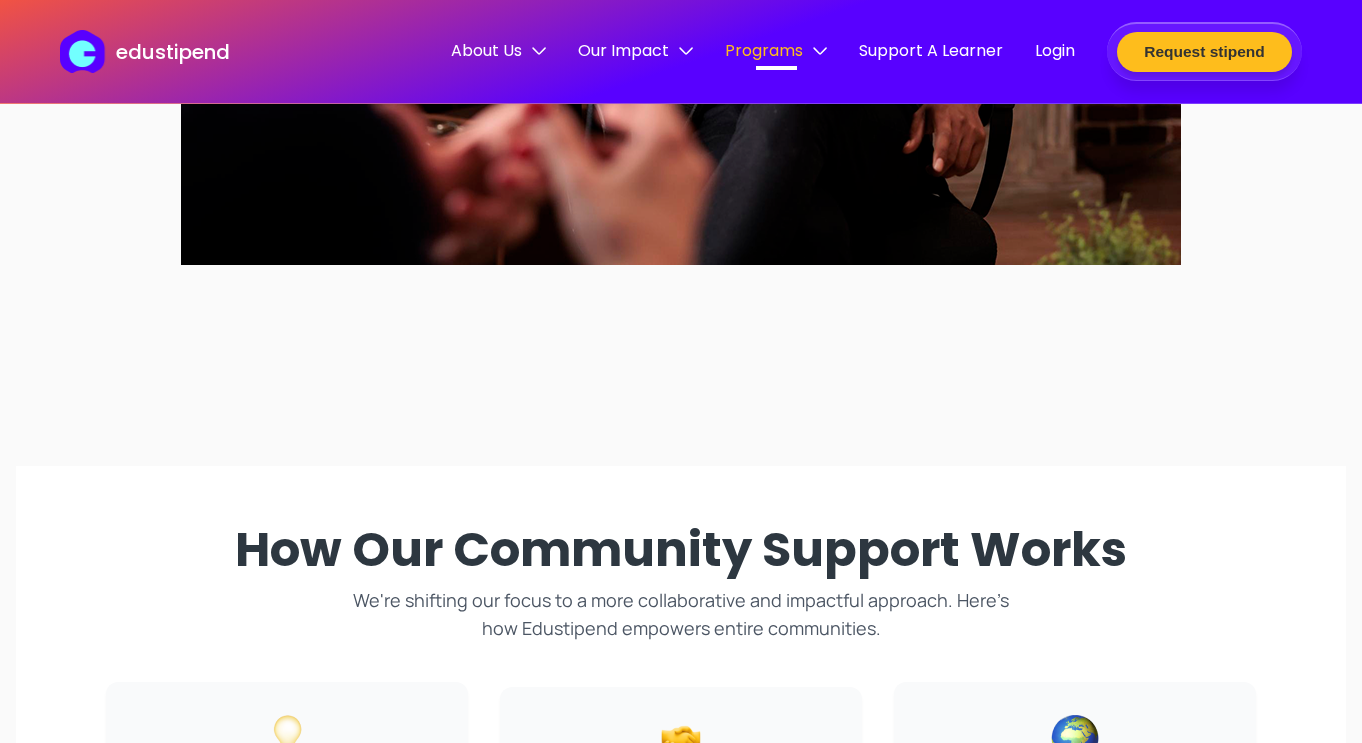 click on "Empowering Communities, One Scholar at a Time   Join our new community-based support initiative to transform local education.   Request Stipend" at bounding box center (681, -322) 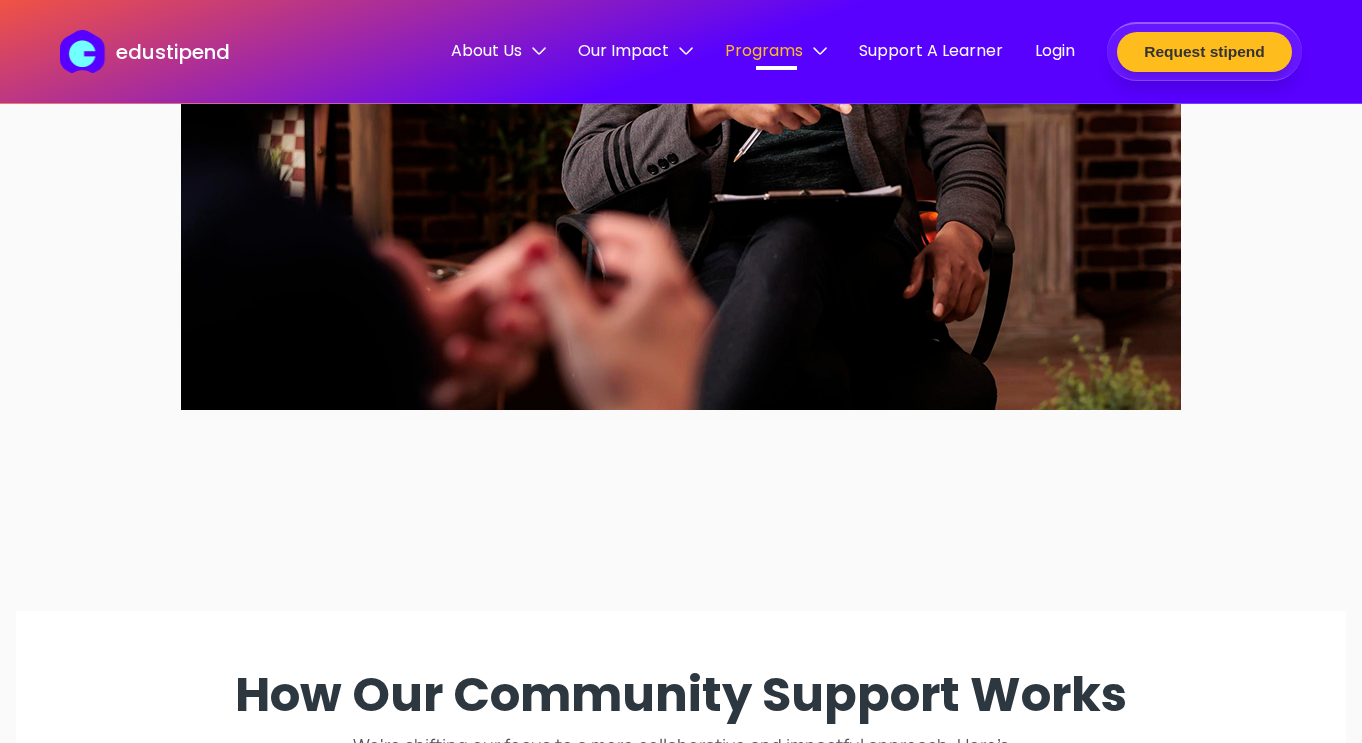 scroll, scrollTop: 837, scrollLeft: 0, axis: vertical 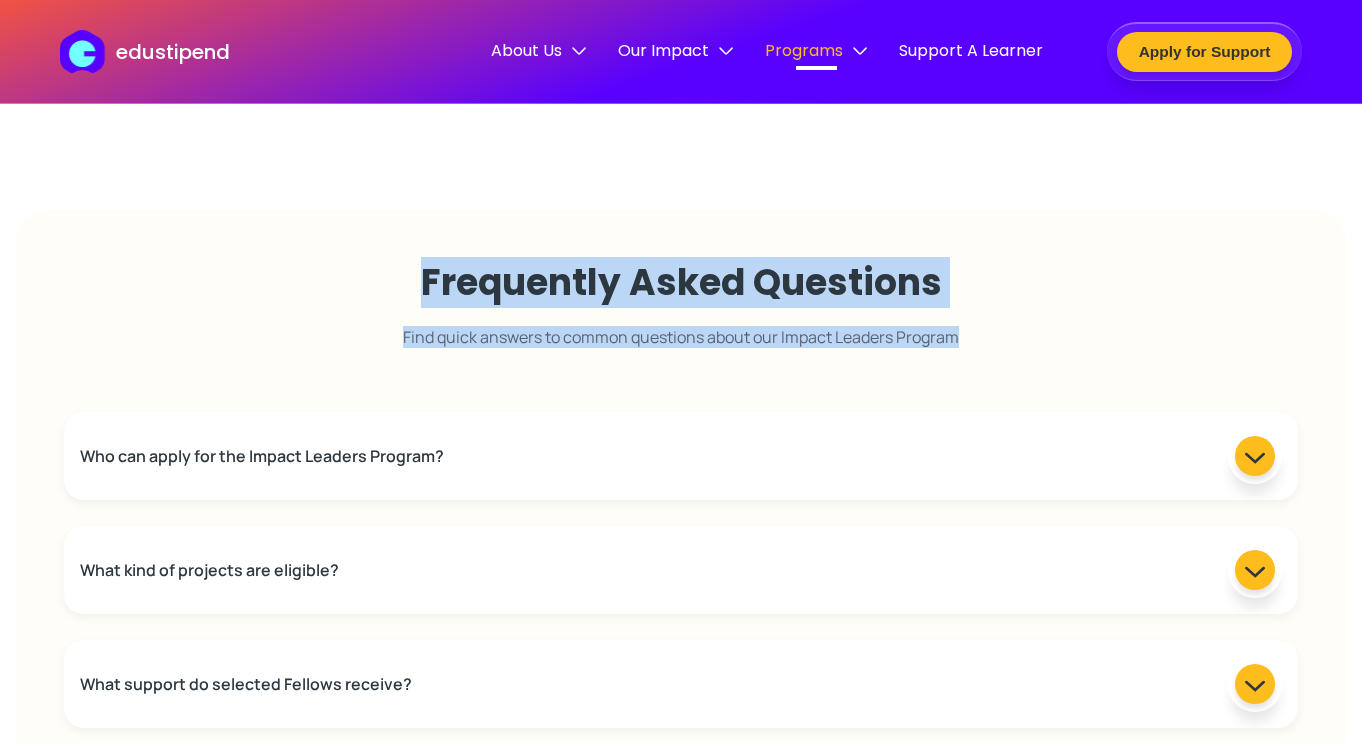 drag, startPoint x: 409, startPoint y: 303, endPoint x: 1026, endPoint y: 359, distance: 619.53613 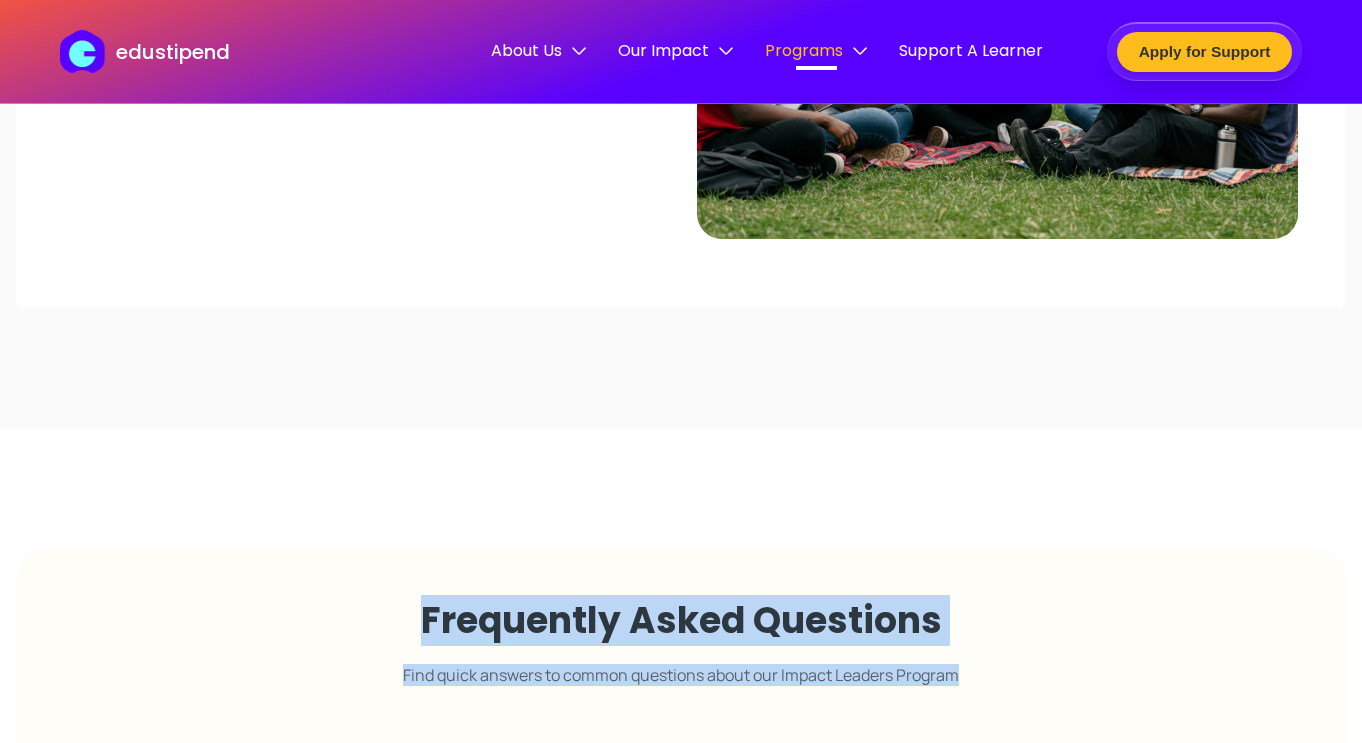 scroll, scrollTop: 3736, scrollLeft: 0, axis: vertical 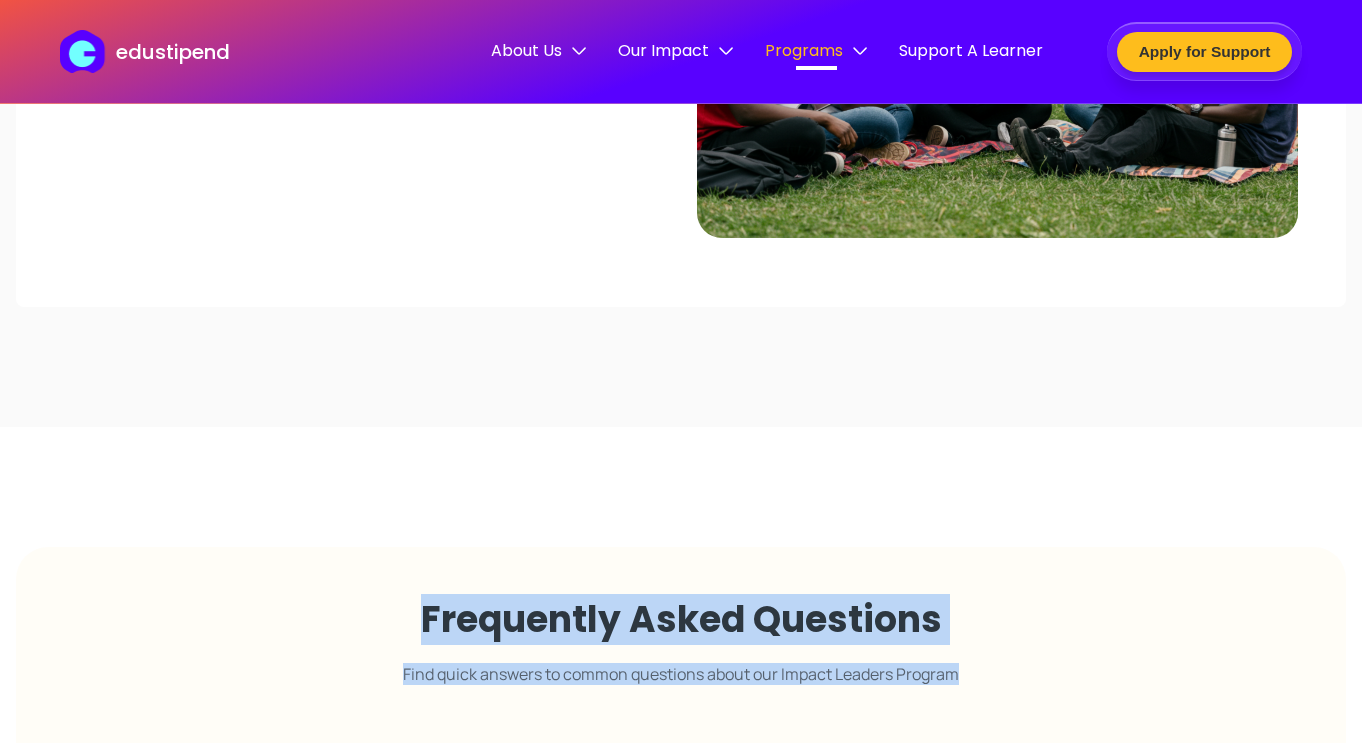 click on "edustipend About Us Team Our Mission Our Vision Contact Us Our Impact Overview Impact Reports Programs Impact Leaders Communities Ambassador Program Support A Learner Login Apply for Support Empowering Communities, One Scholar at a Time   Join our new community-based support initiative to transform local education.   Apply for Support How Our Community Support Works   We're shifting our focus to a more collaborative and impactful approach. Here’s how Edustipend empowers entire communities.   1. Identify Needs We partner with local community leaders and educators to identify specific educational needs, be it data access, learning devices, or vocational training. 2. Mobilize Support Through our network of donors and Impact Leaders, we rally resources and expertise tailored to the identified community needs. 3. Implement & Monitor Resources are deployed directly to the community through organized initiatives, with continuous monitoring to ensure sustainable impact. Community Eligibility Criteria     Apply Now" at bounding box center (681, -997) 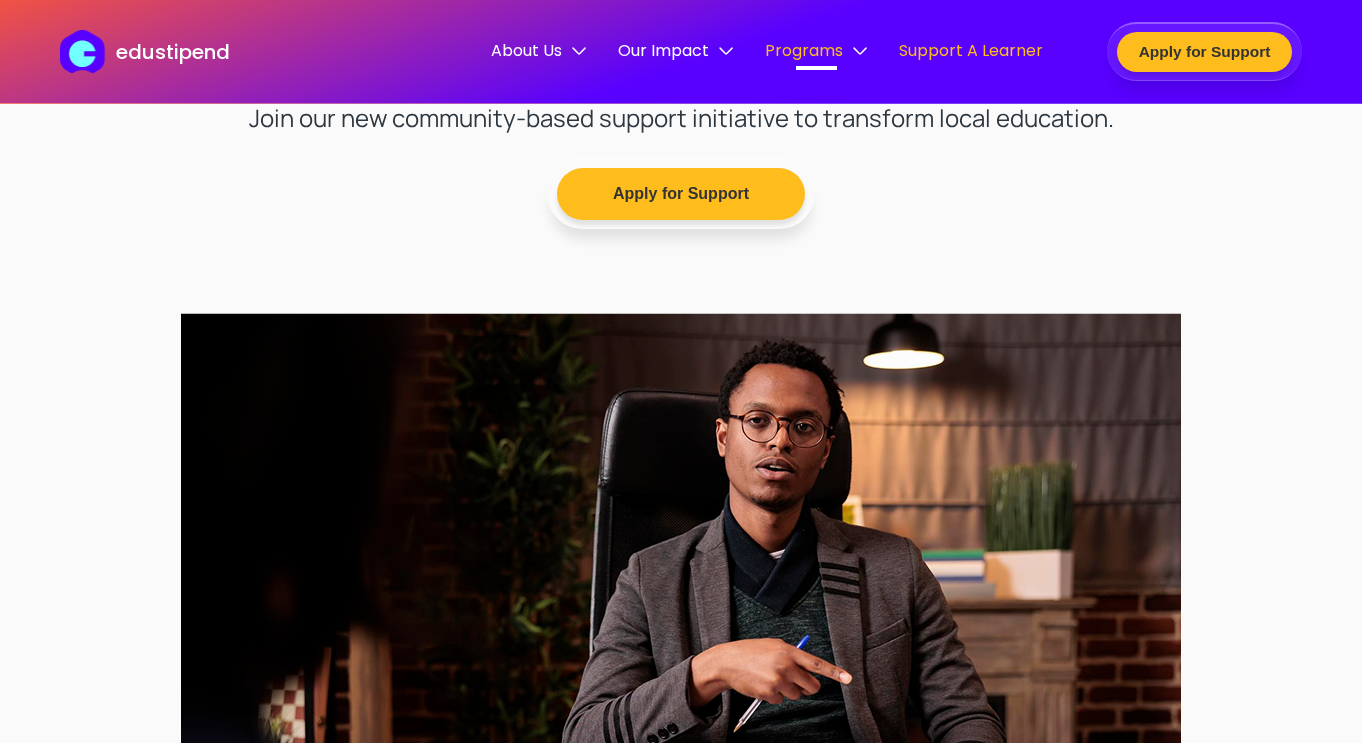 scroll, scrollTop: 187, scrollLeft: 0, axis: vertical 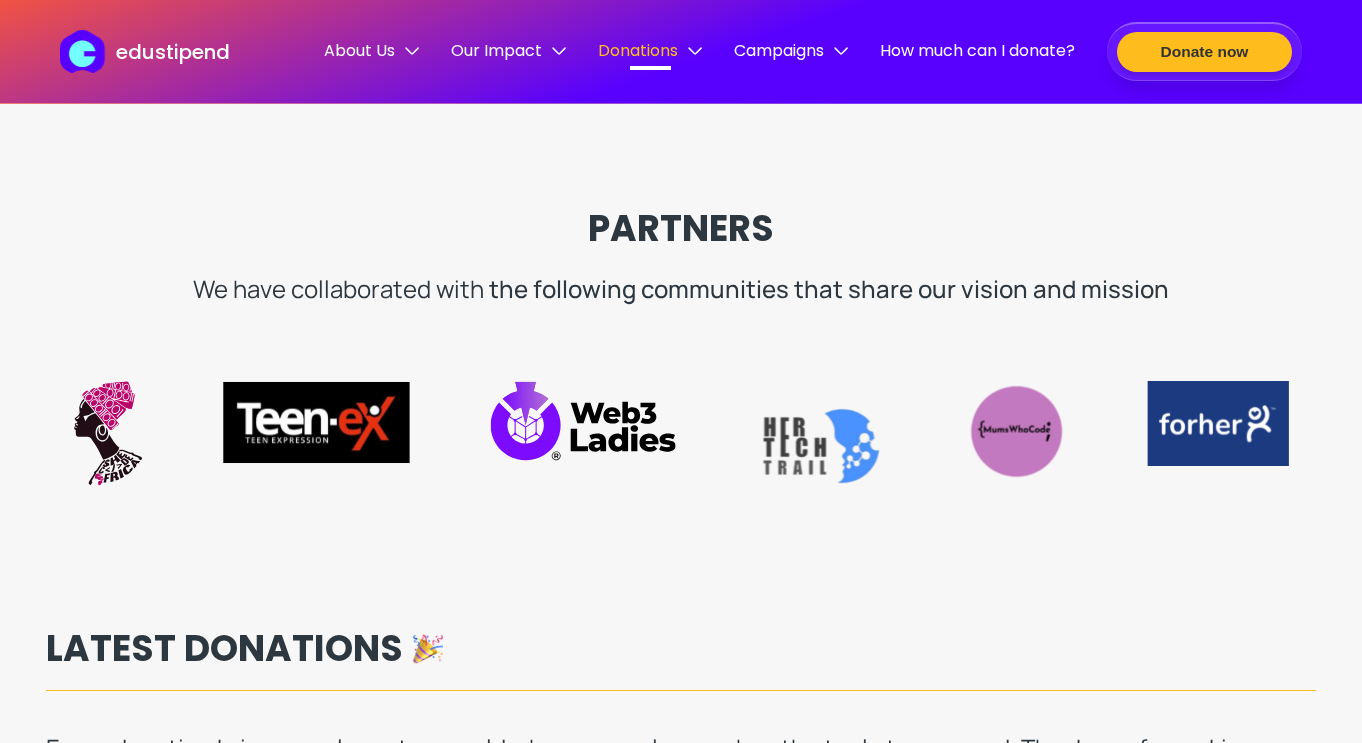 click on "PARTNERS" at bounding box center [681, 228] 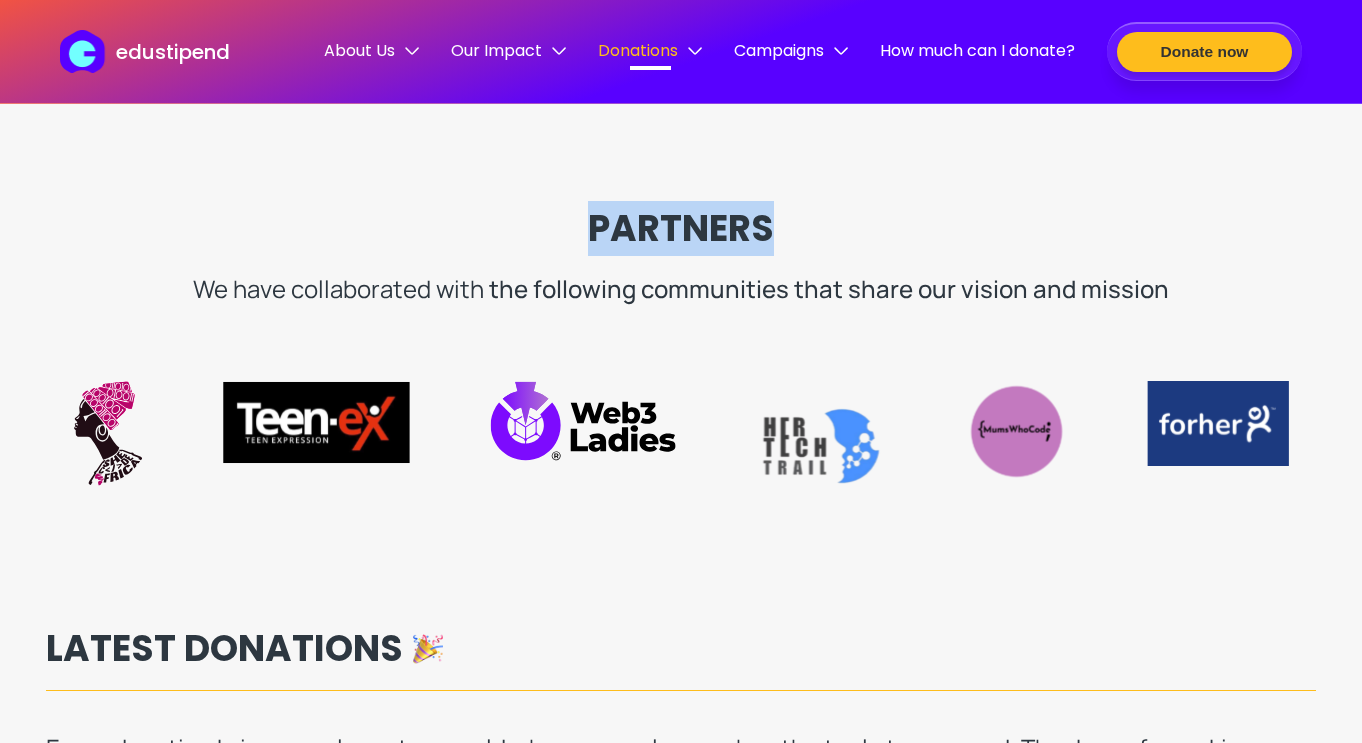 click on "PARTNERS" at bounding box center [681, 228] 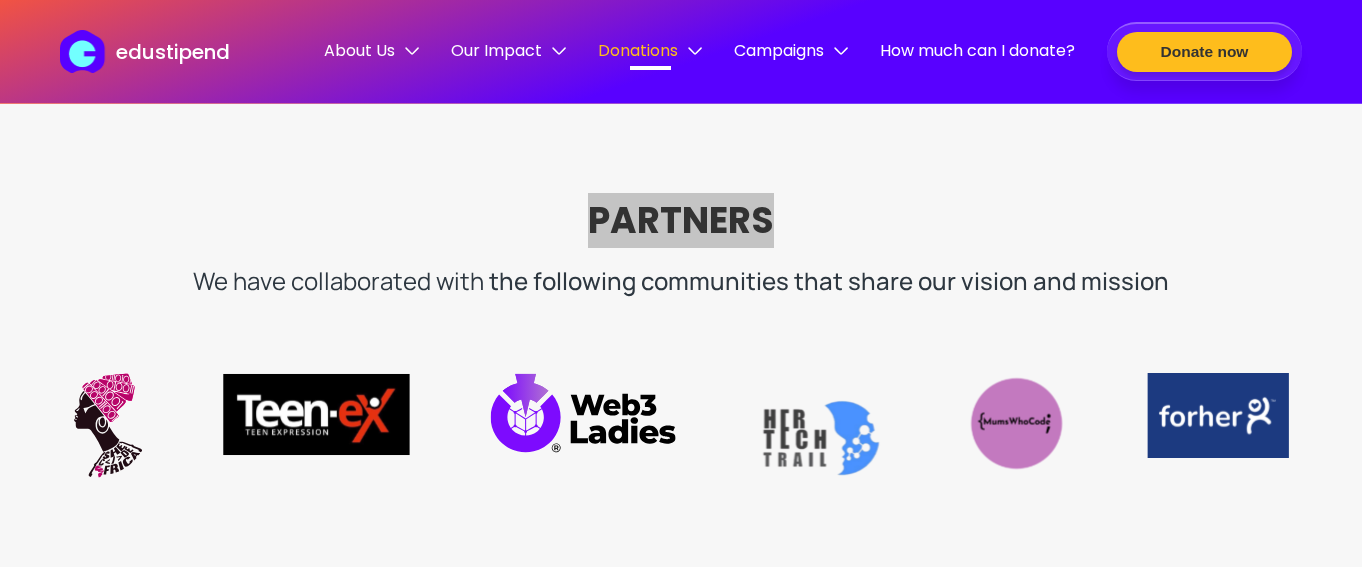 scroll, scrollTop: 2093, scrollLeft: 0, axis: vertical 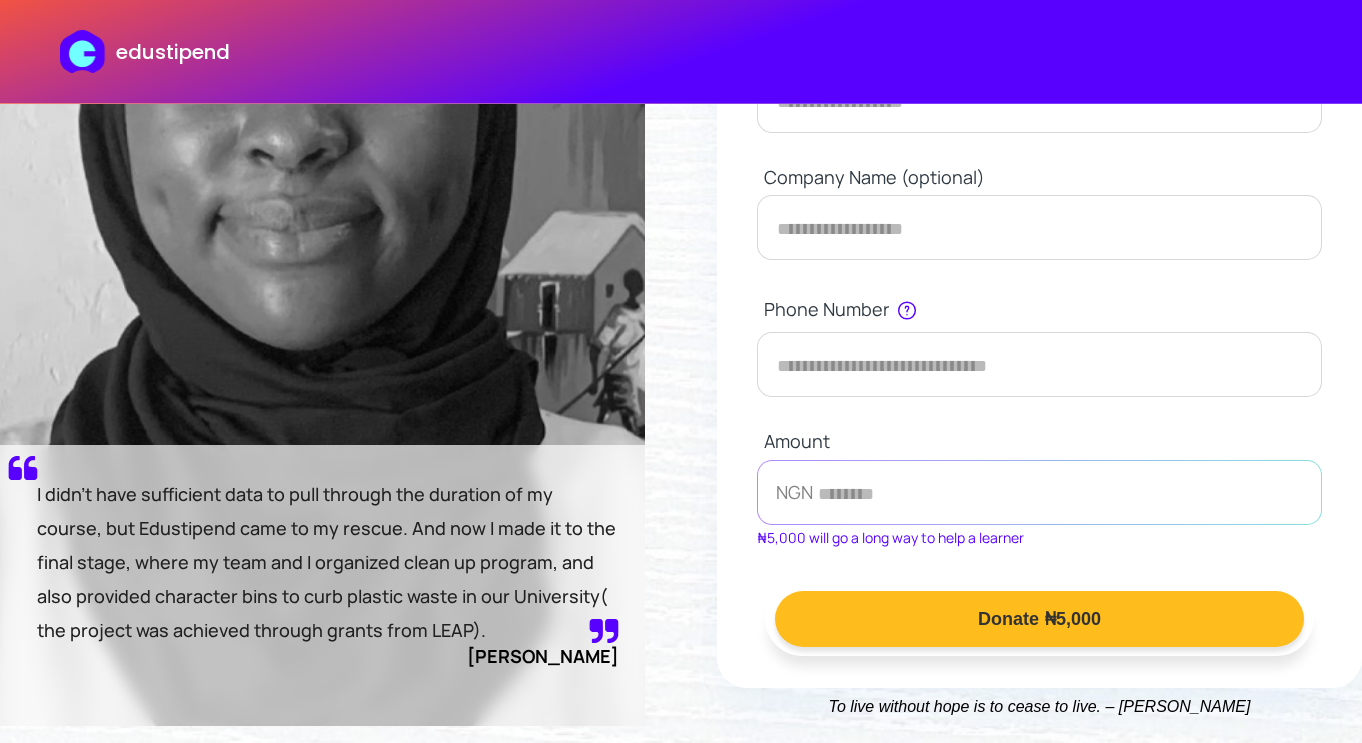 click on "****" at bounding box center (1039, 492) 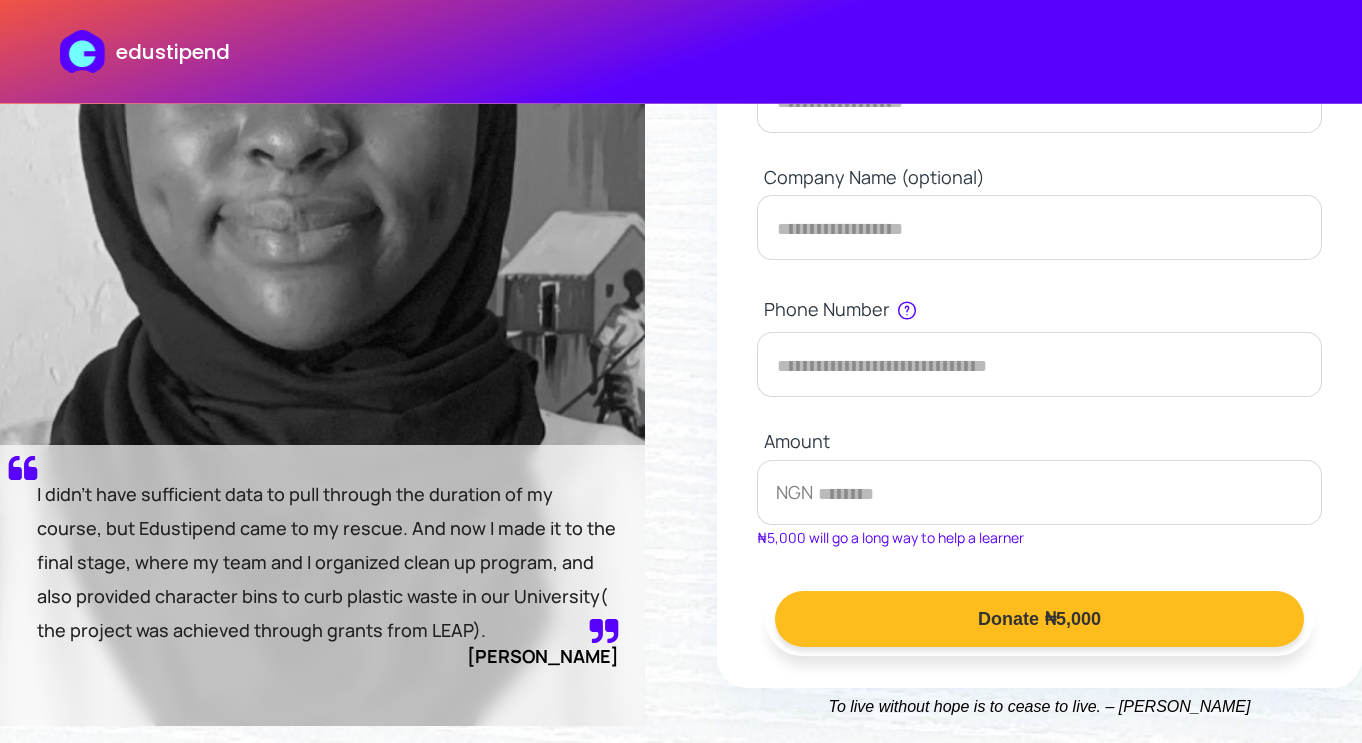 click on "NGN" at bounding box center (785, 512) 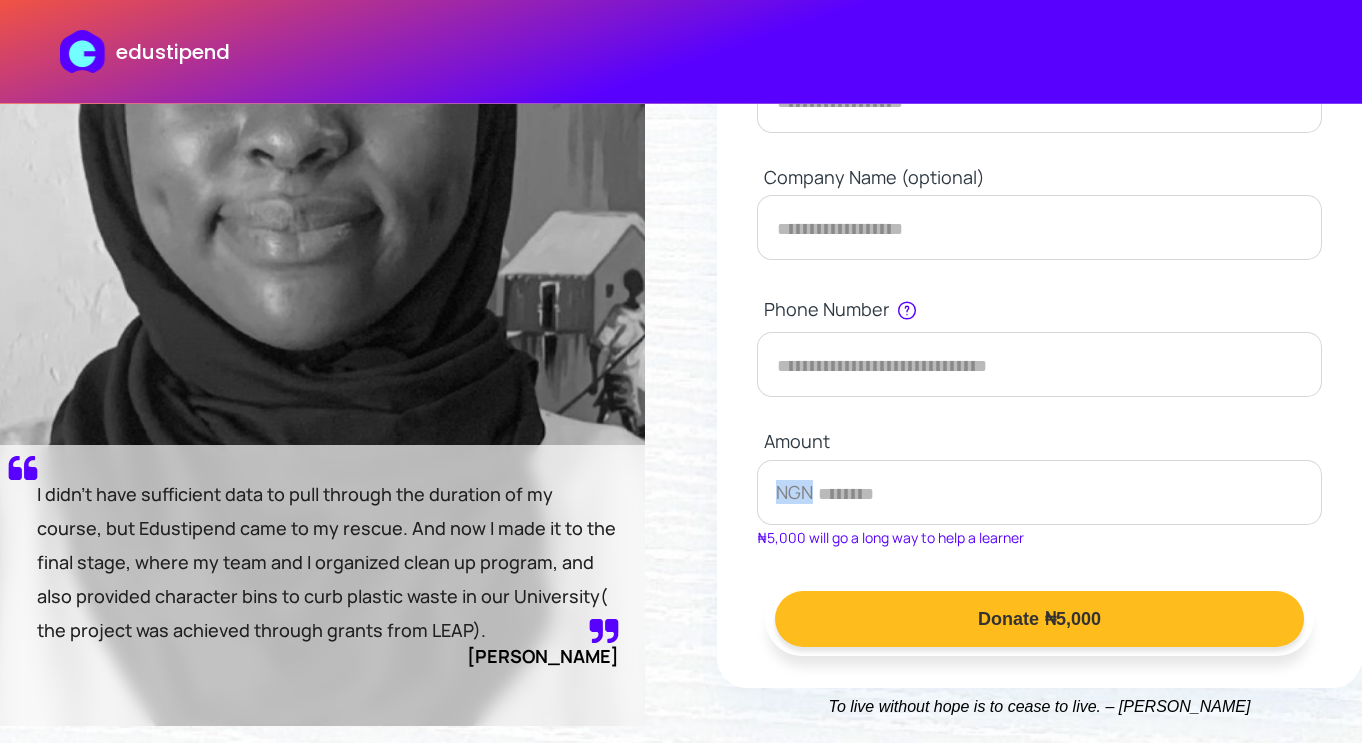 click on "NGN" at bounding box center [785, 512] 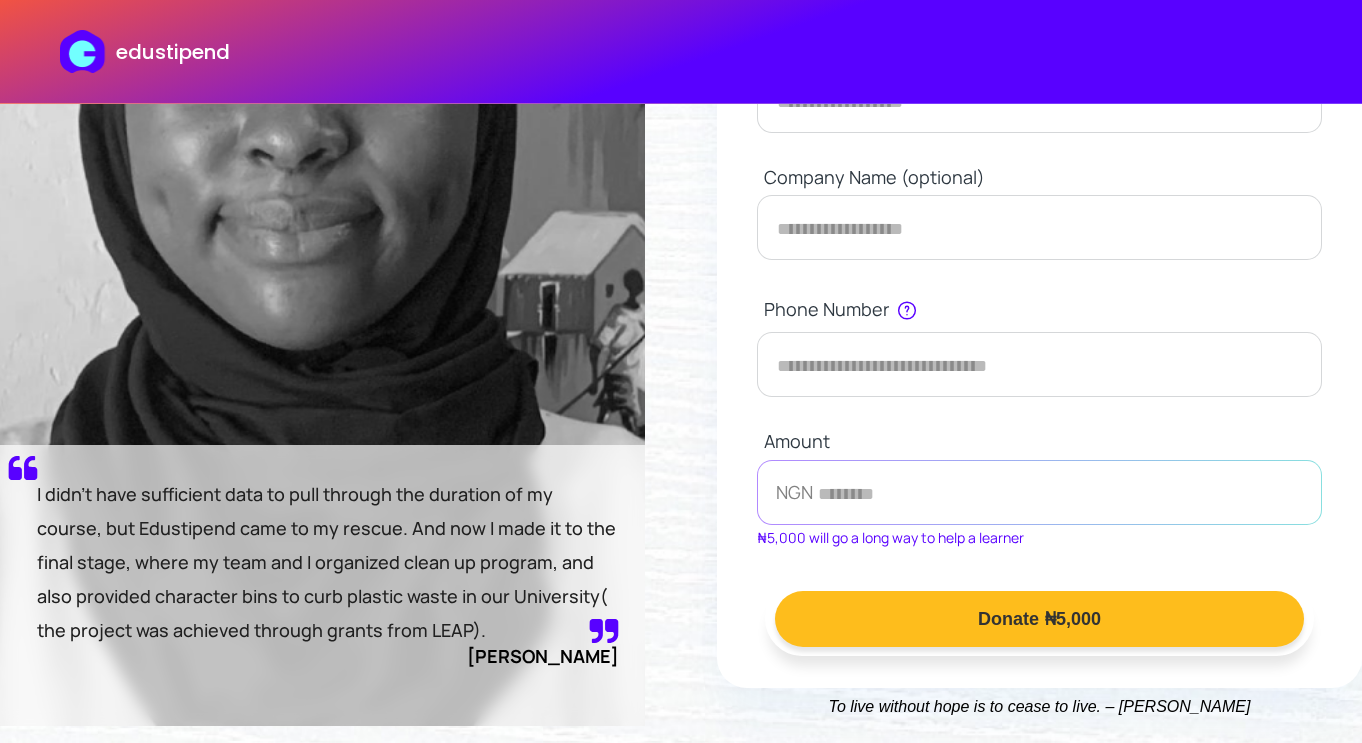 click on "****" at bounding box center (1039, 492) 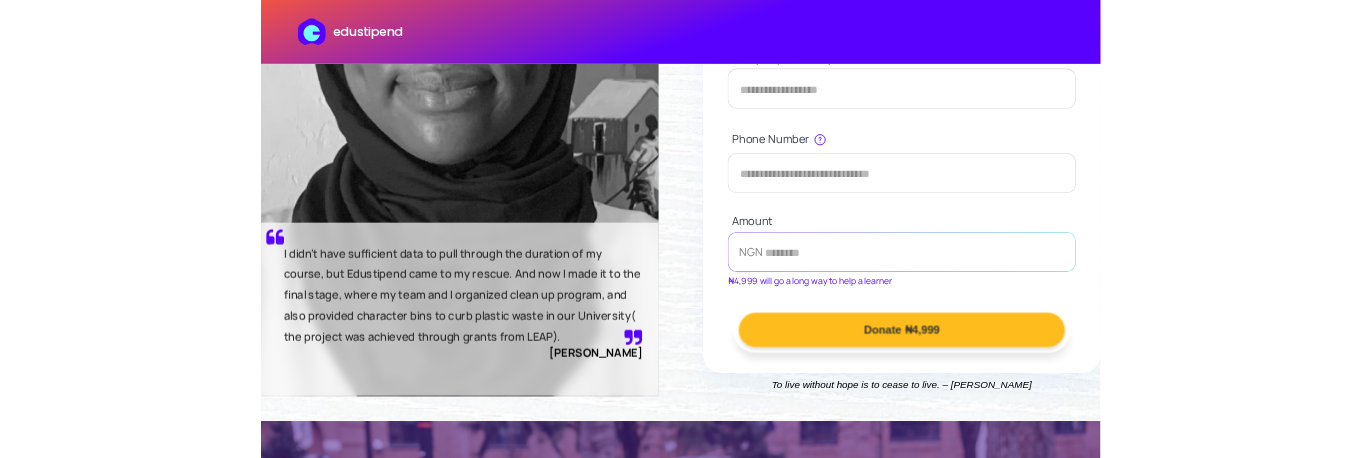 scroll, scrollTop: 495, scrollLeft: 0, axis: vertical 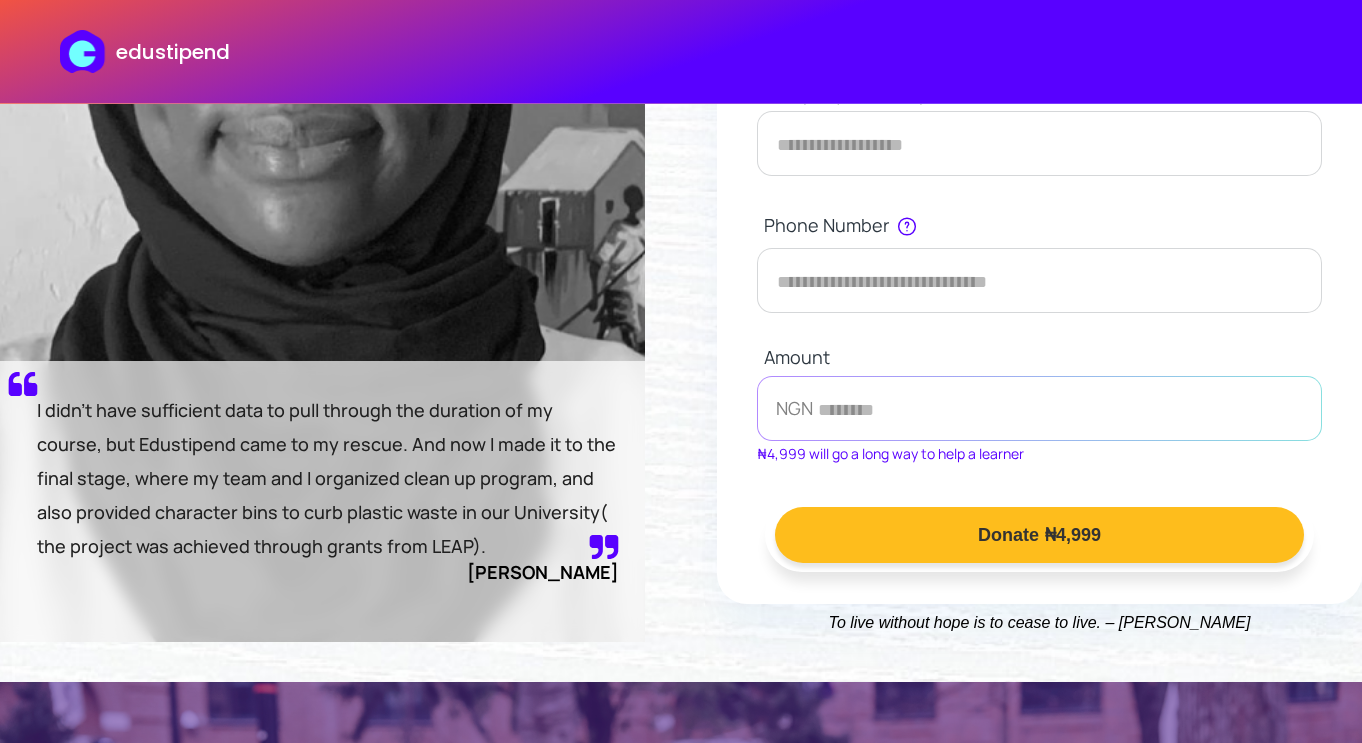 type on "****" 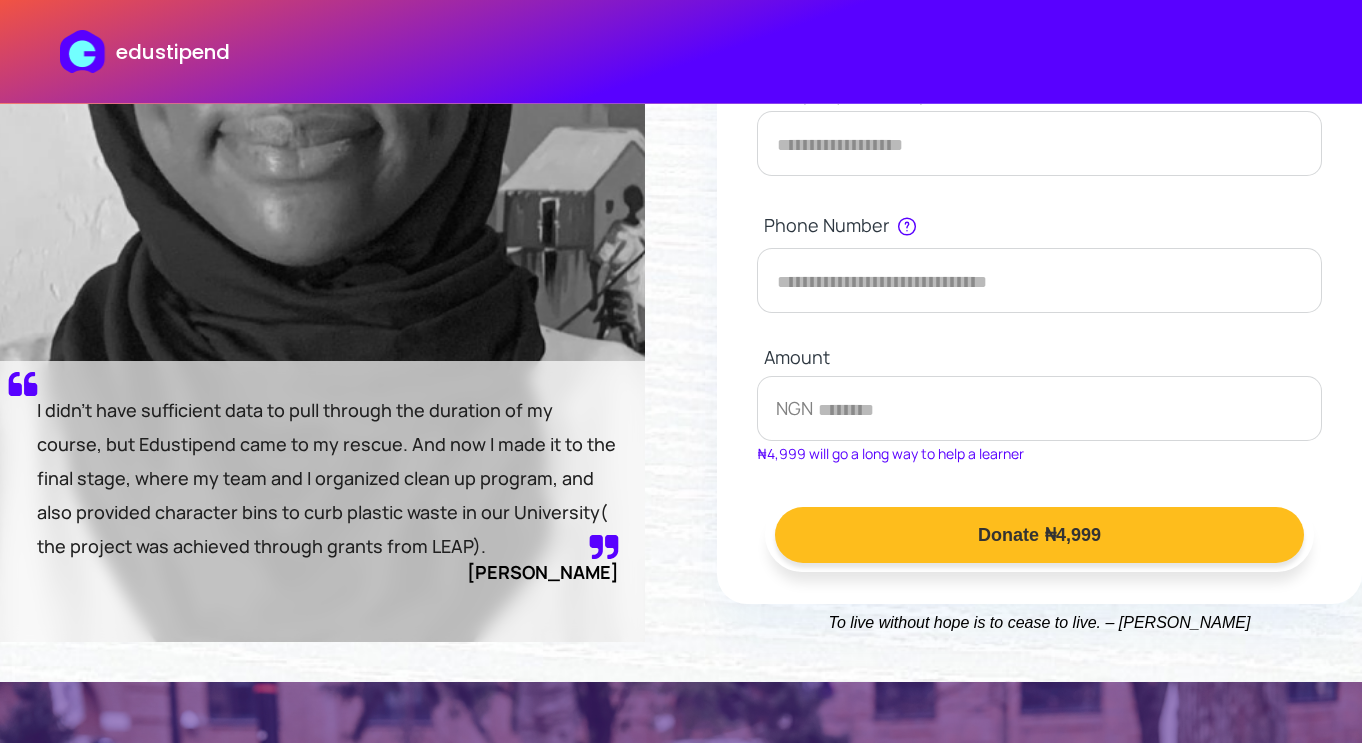 click on "NGN" at bounding box center (785, 428) 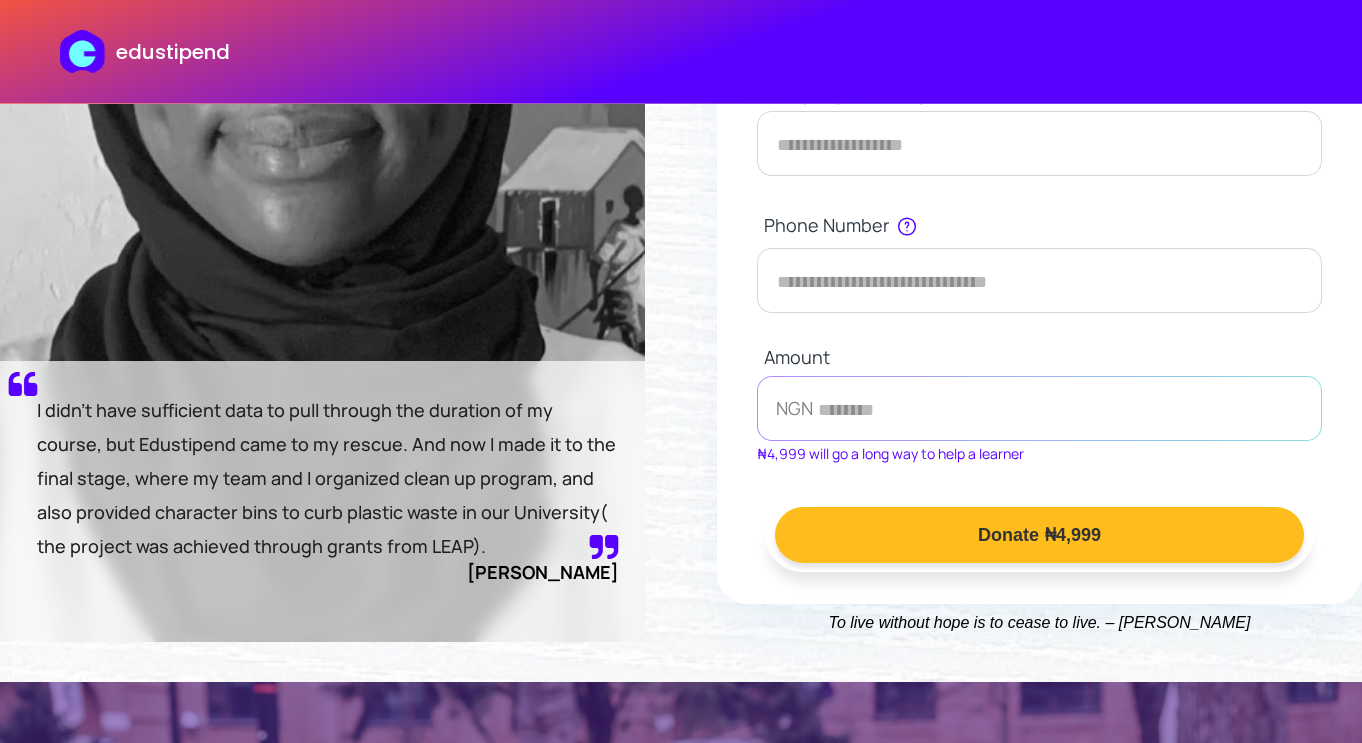 click on "****" at bounding box center [1039, 408] 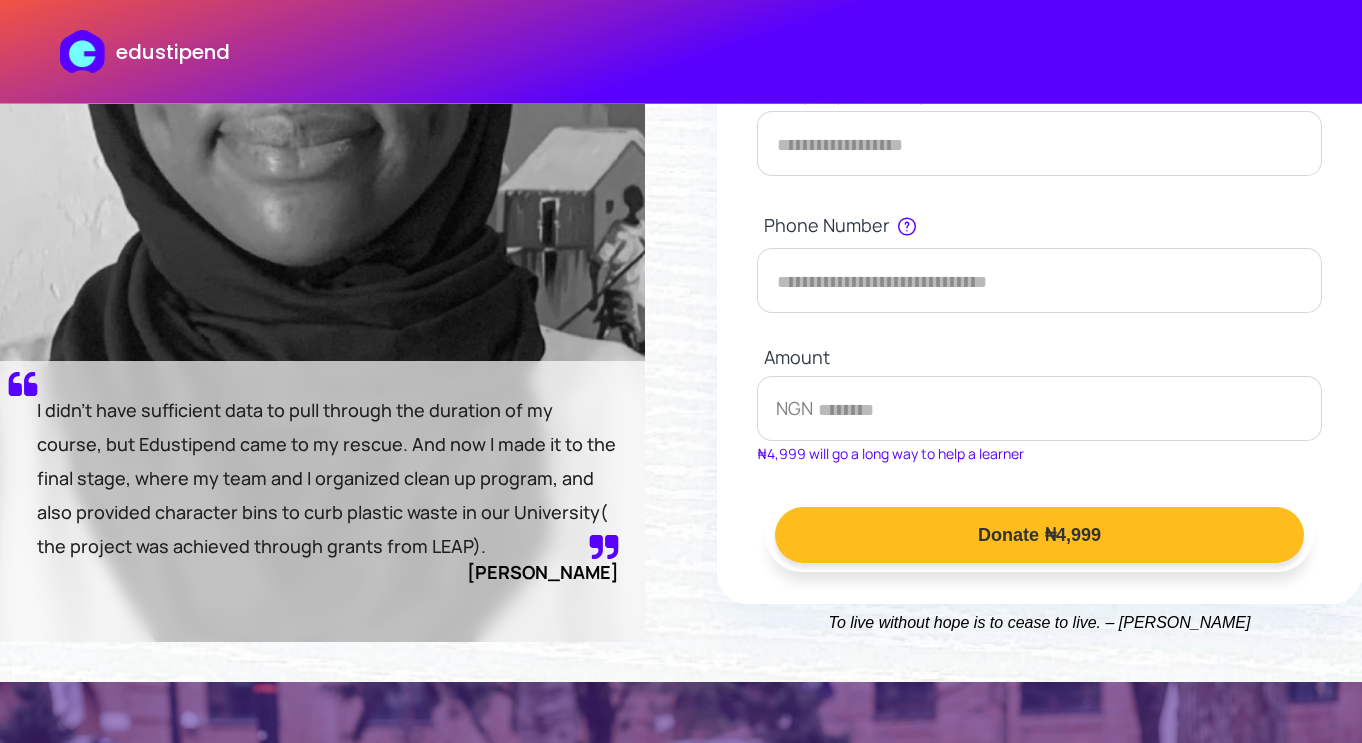 drag, startPoint x: 781, startPoint y: 412, endPoint x: 861, endPoint y: 411, distance: 80.00625 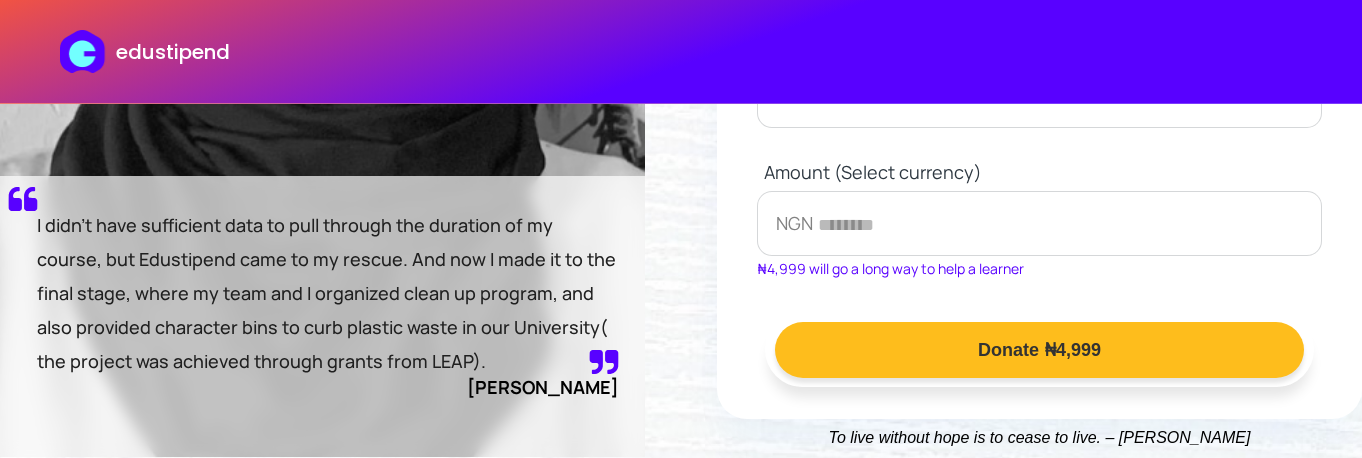 scroll, scrollTop: 686, scrollLeft: 0, axis: vertical 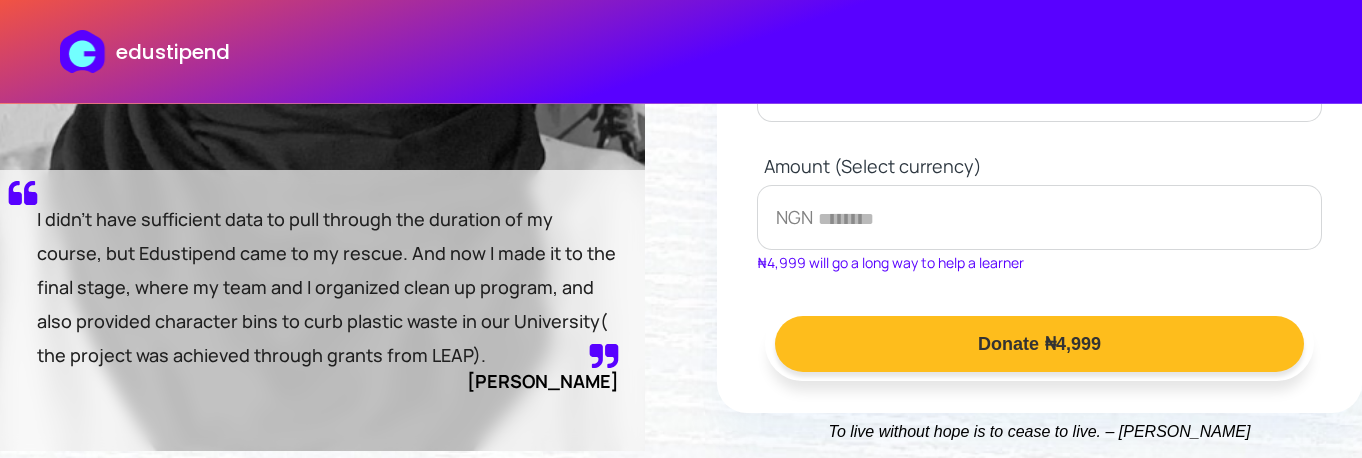 drag, startPoint x: 774, startPoint y: 219, endPoint x: 817, endPoint y: 215, distance: 43.185646 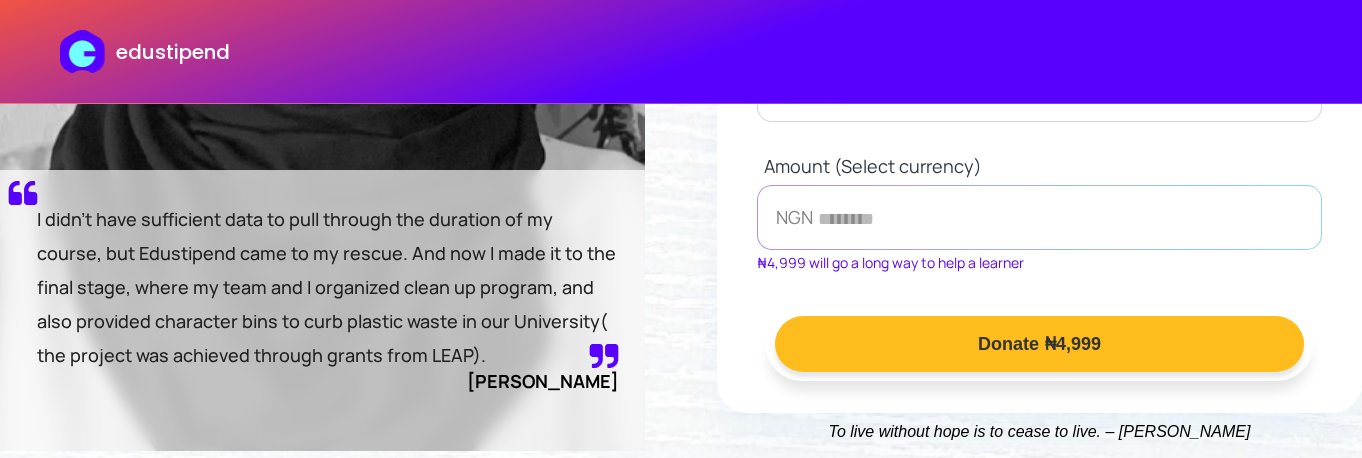 click on "****" at bounding box center [1039, 217] 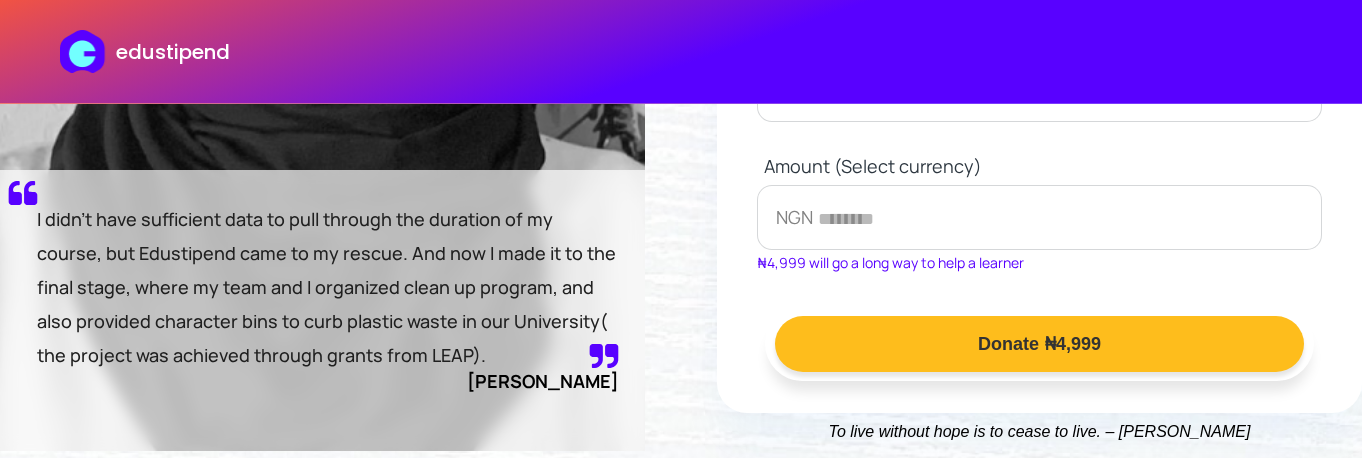 click on "NGN" at bounding box center (785, 237) 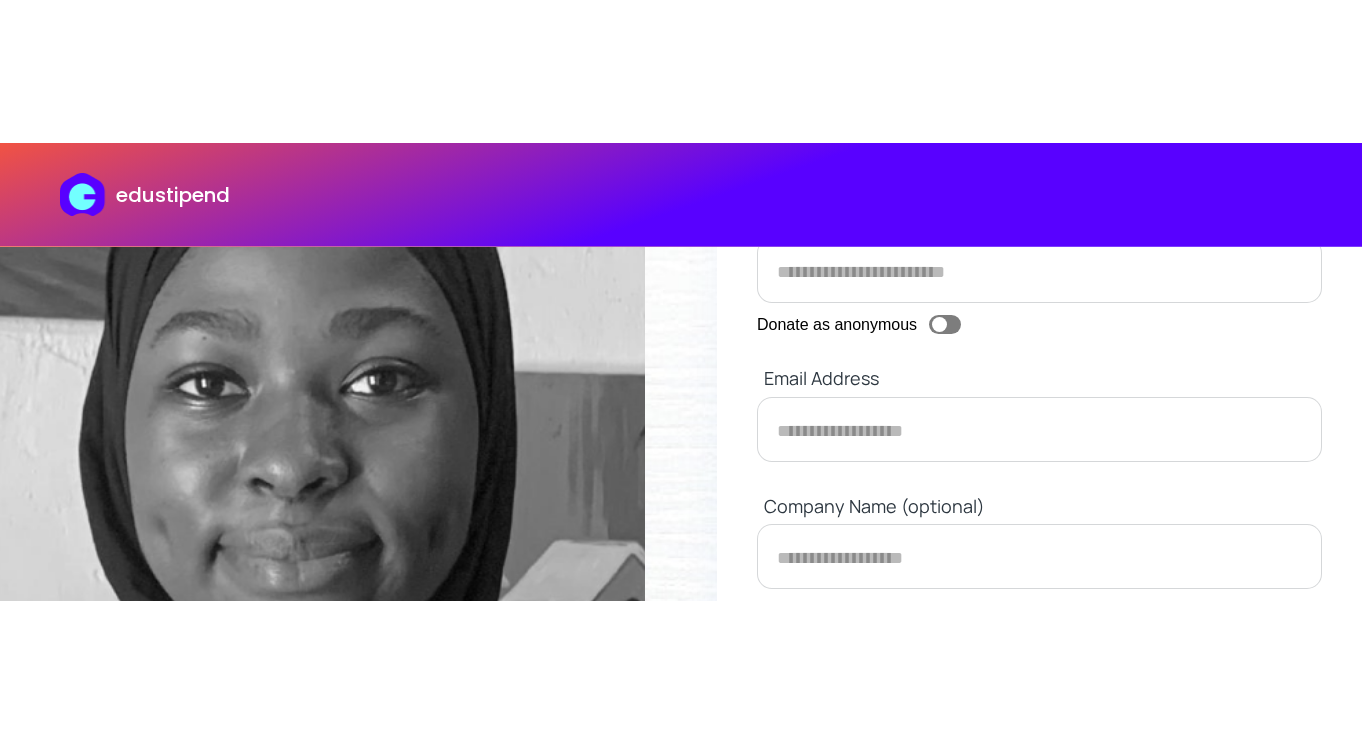 scroll, scrollTop: 0, scrollLeft: 0, axis: both 